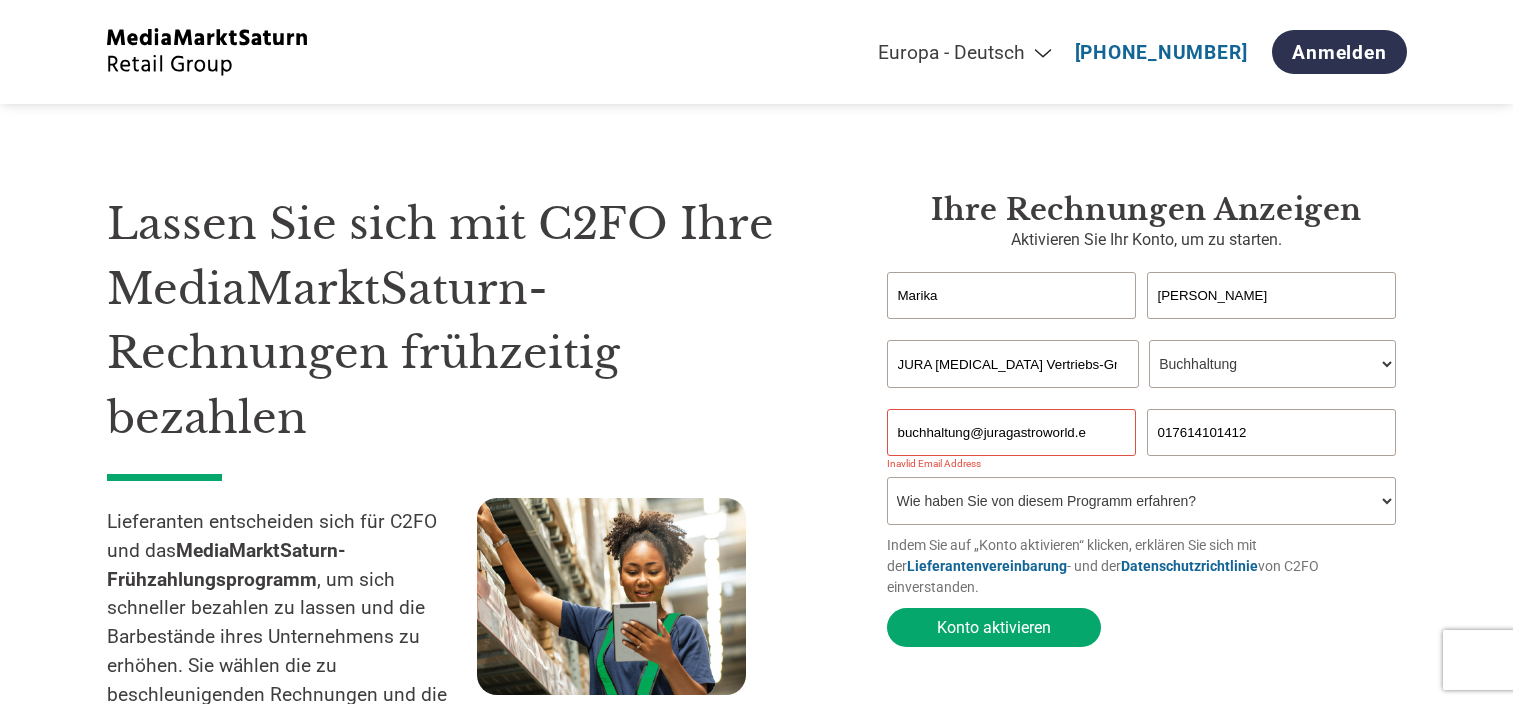 select on "de" 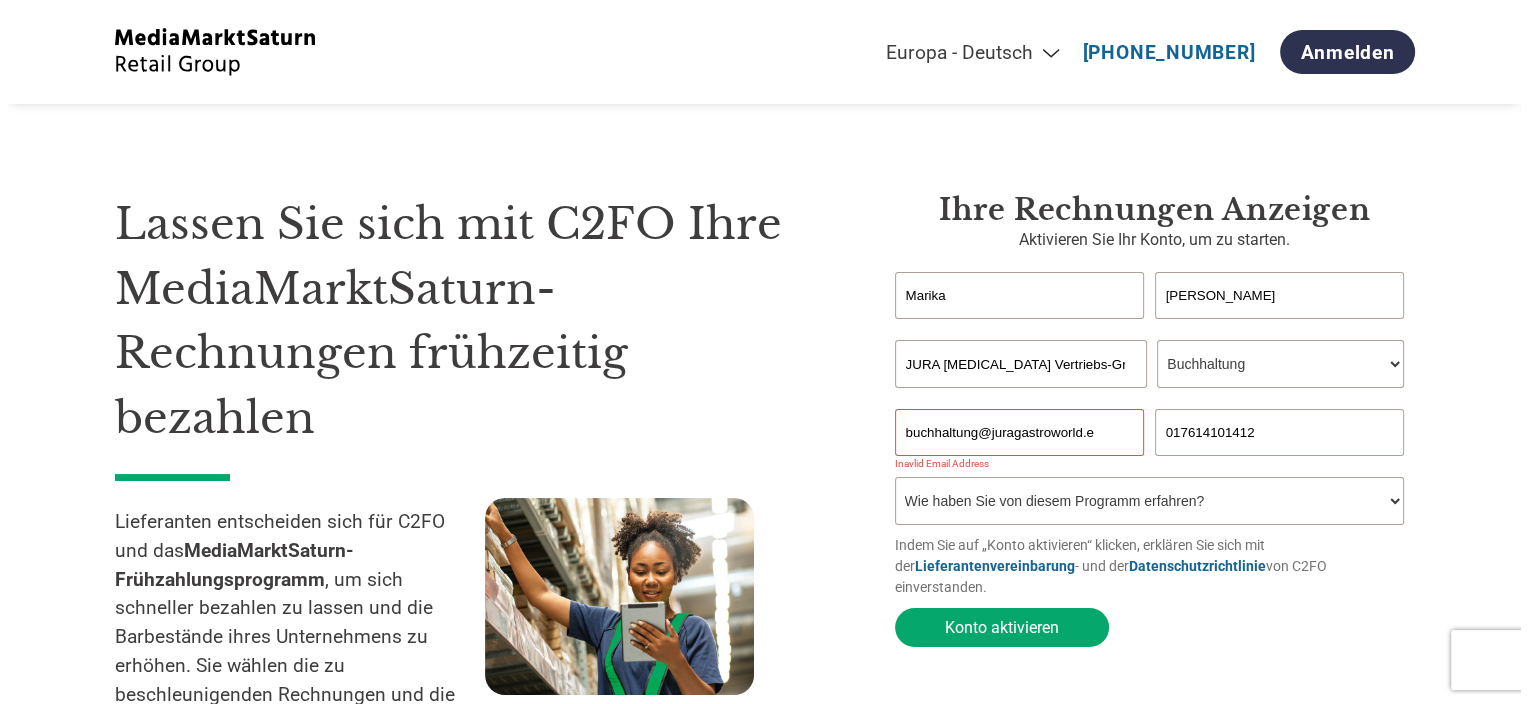 scroll, scrollTop: 0, scrollLeft: 0, axis: both 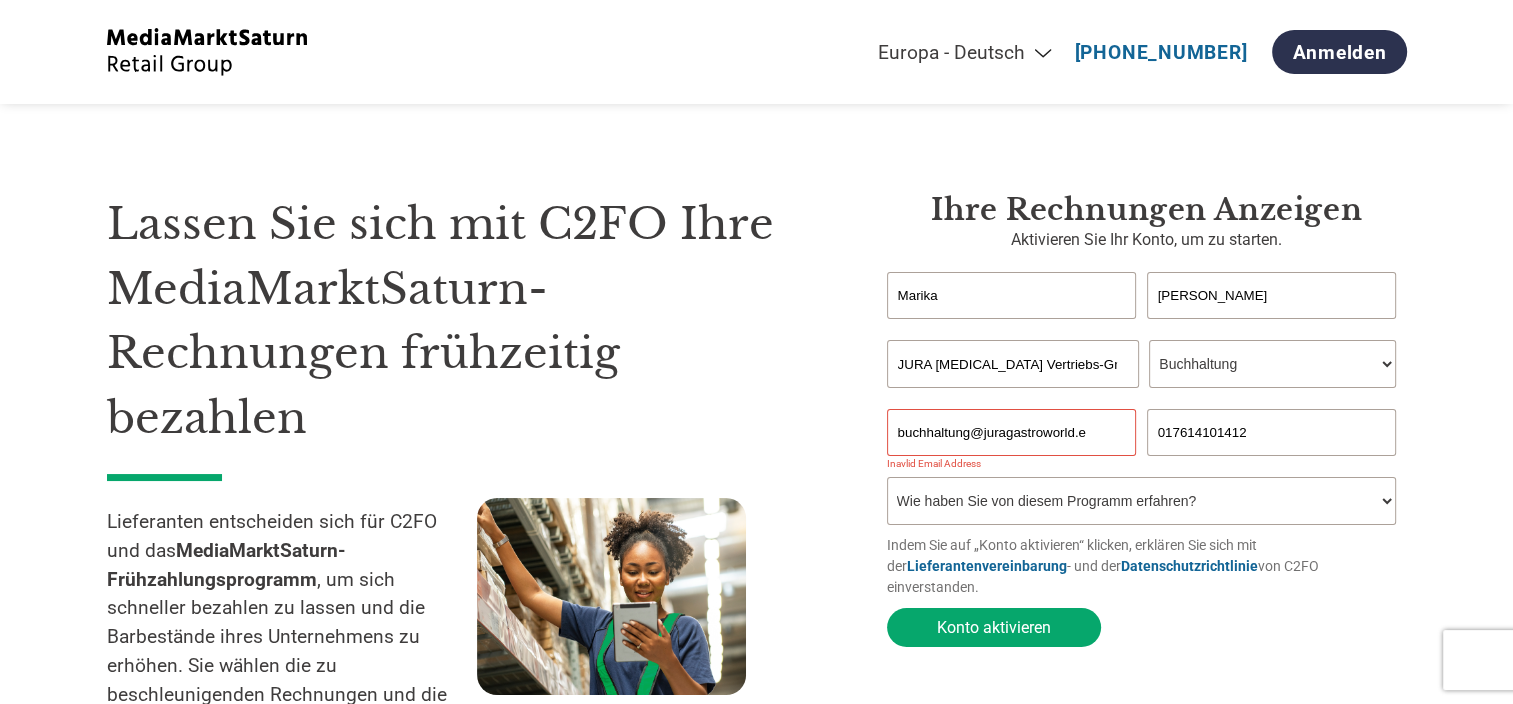 drag, startPoint x: 1089, startPoint y: 434, endPoint x: 792, endPoint y: 419, distance: 297.37854 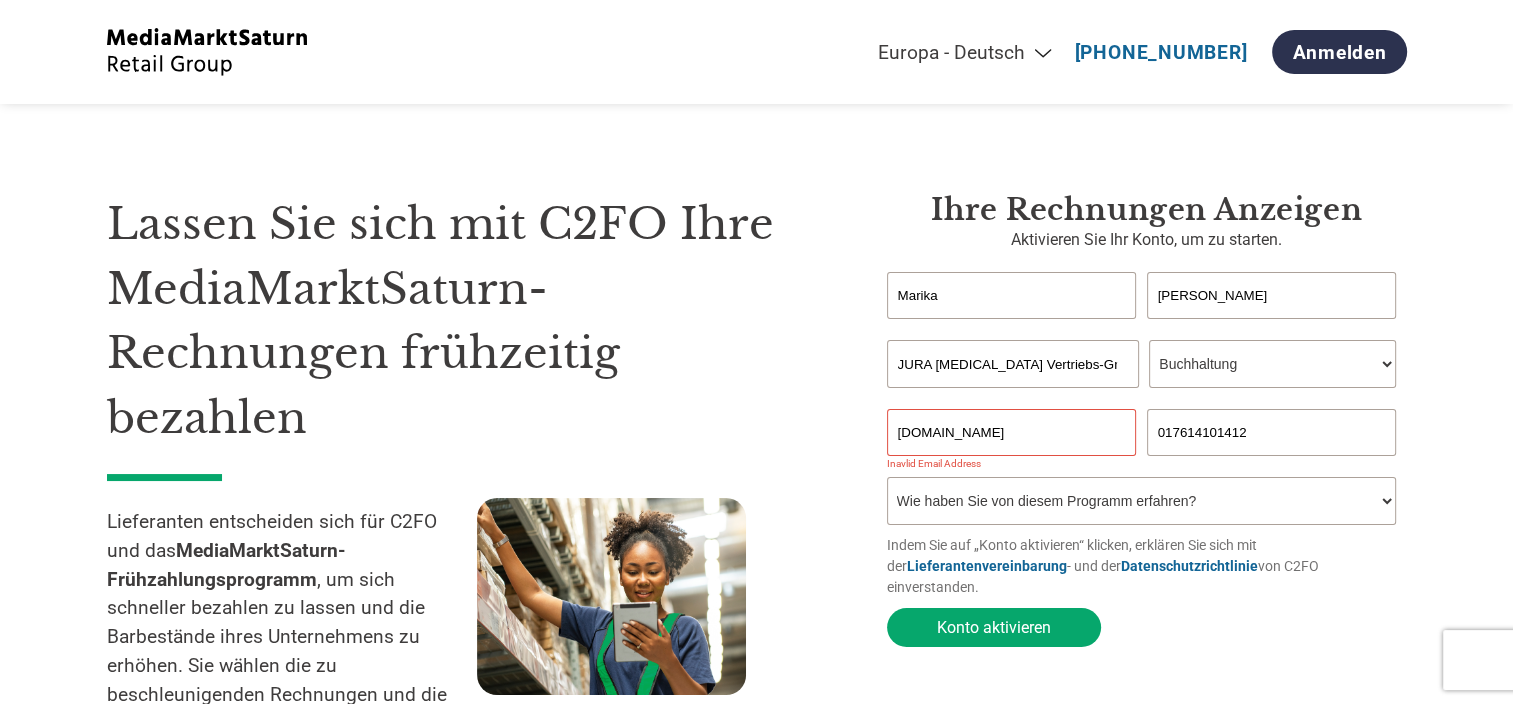 type on "[DOMAIN_NAME]" 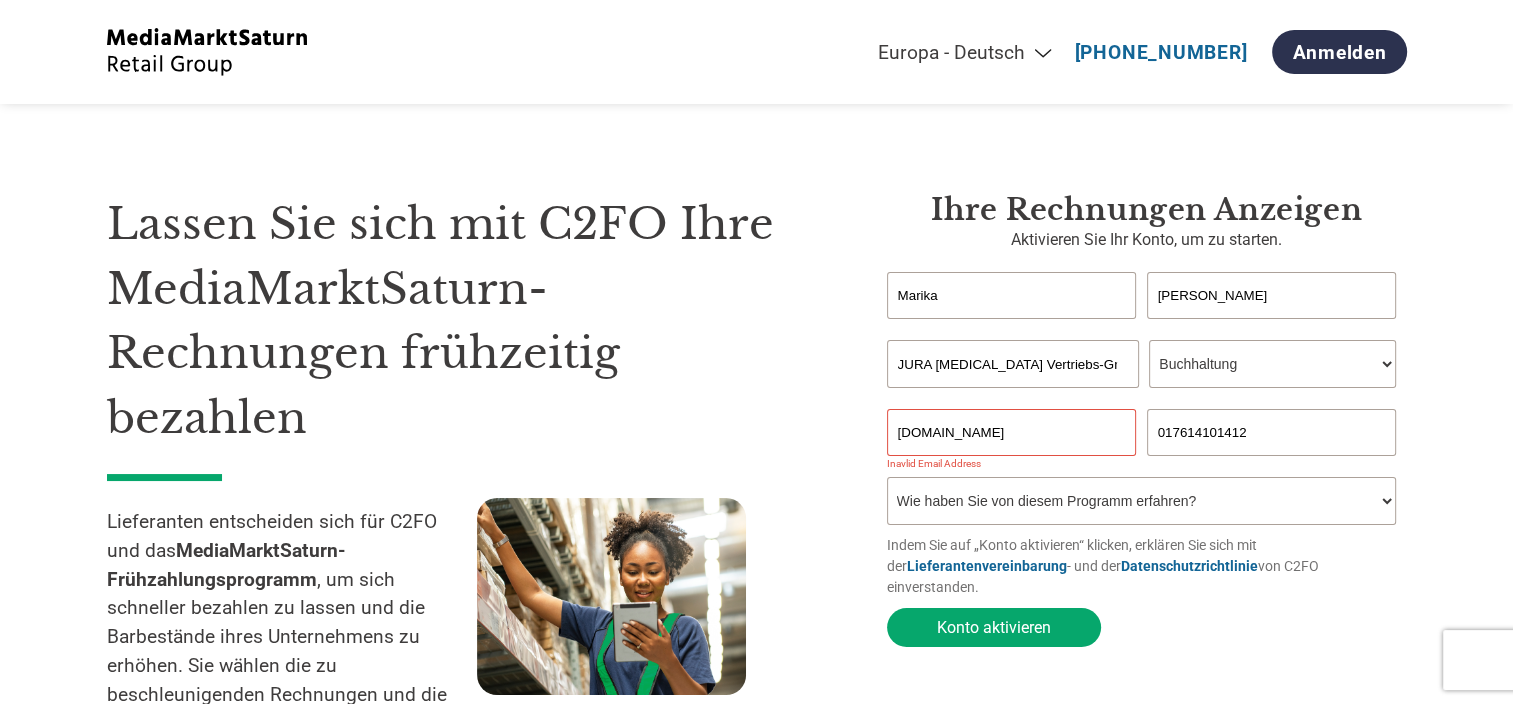 click on "Konto aktivieren" at bounding box center [994, 627] 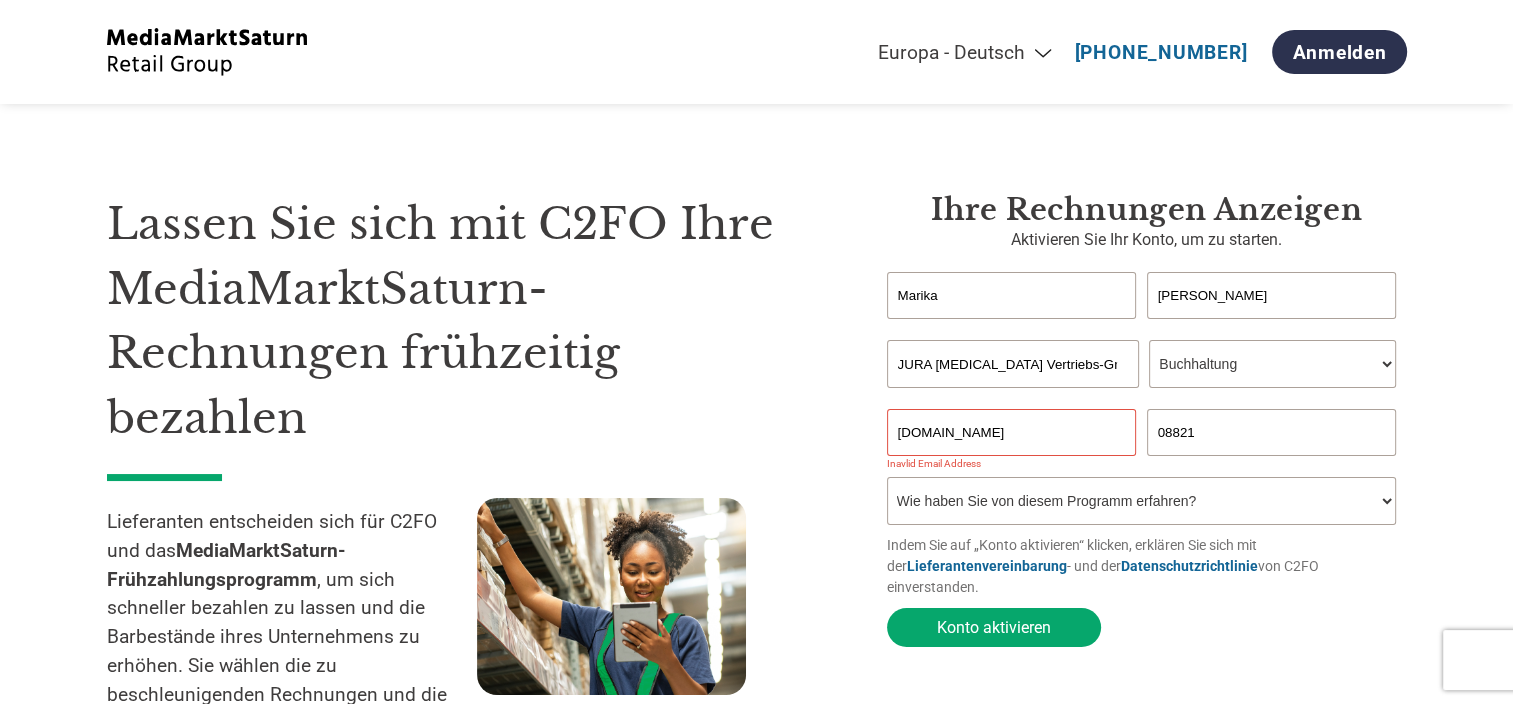 type on "0882196673505" 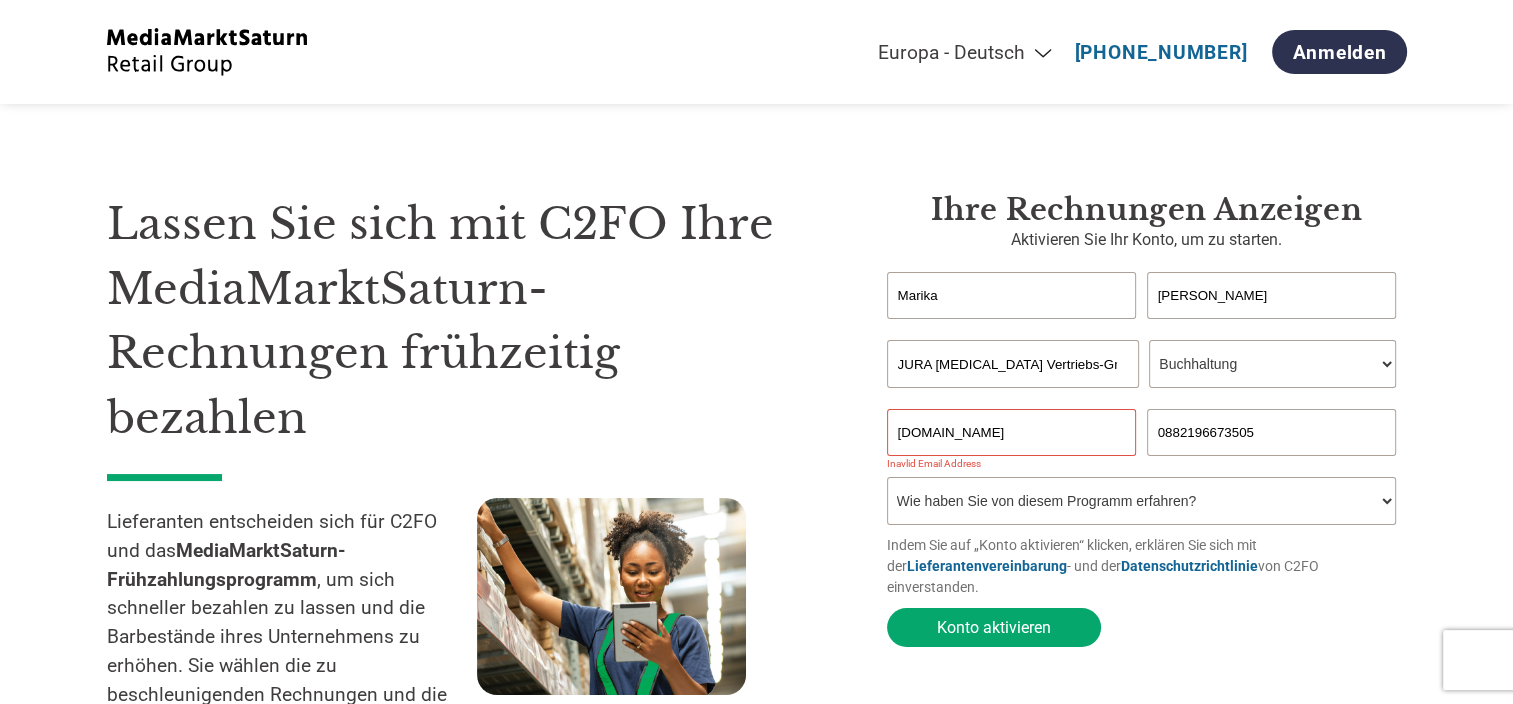 click on "[DOMAIN_NAME]" at bounding box center [1012, 432] 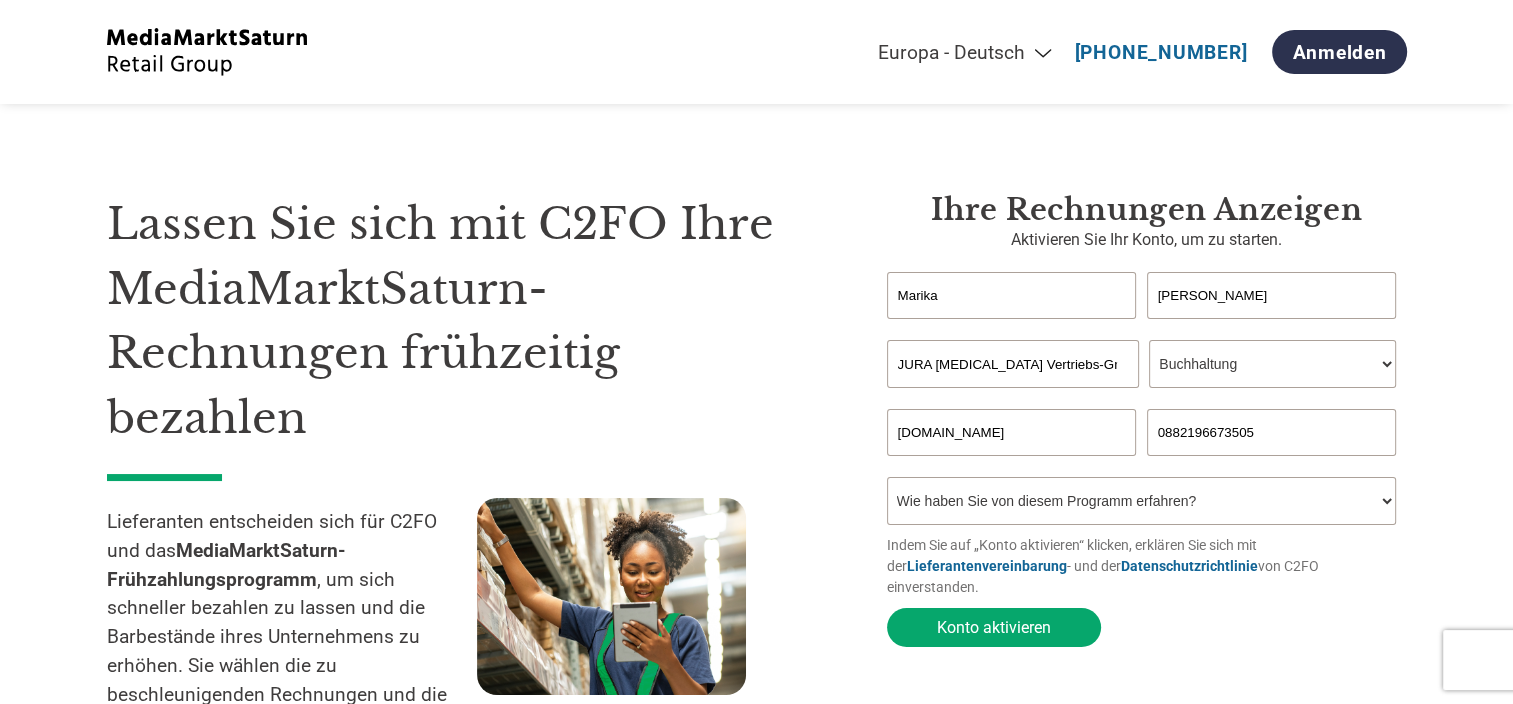 type on "[DOMAIN_NAME][EMAIL_ADDRESS][DOMAIN_NAME]" 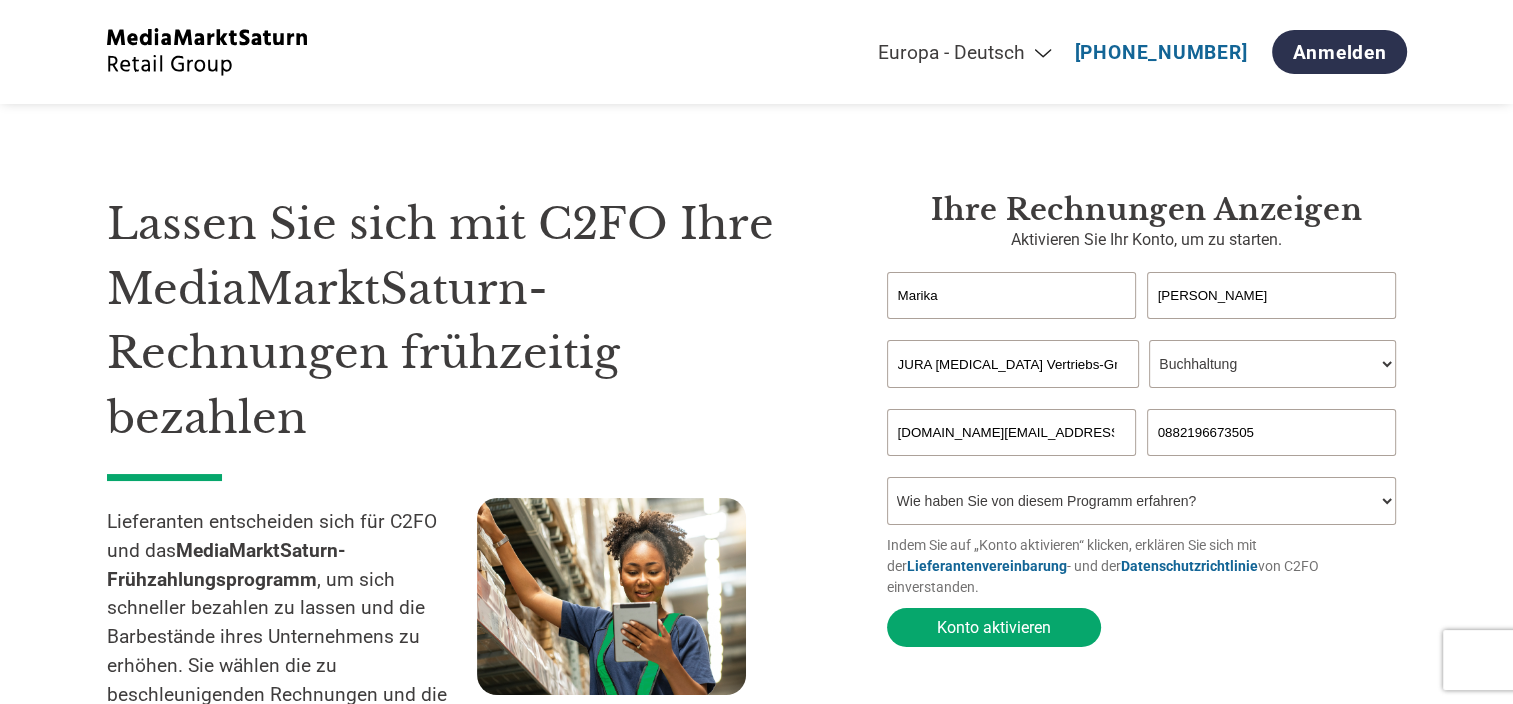 click on "Wie haben Sie von diesem Programm erfahren? Ich habe einen Brief erhalten E-Mail Social Media Online-Suche Familie/Freund/Bekannter Bei einer Veranstaltung Sonstige" at bounding box center (1142, 501) 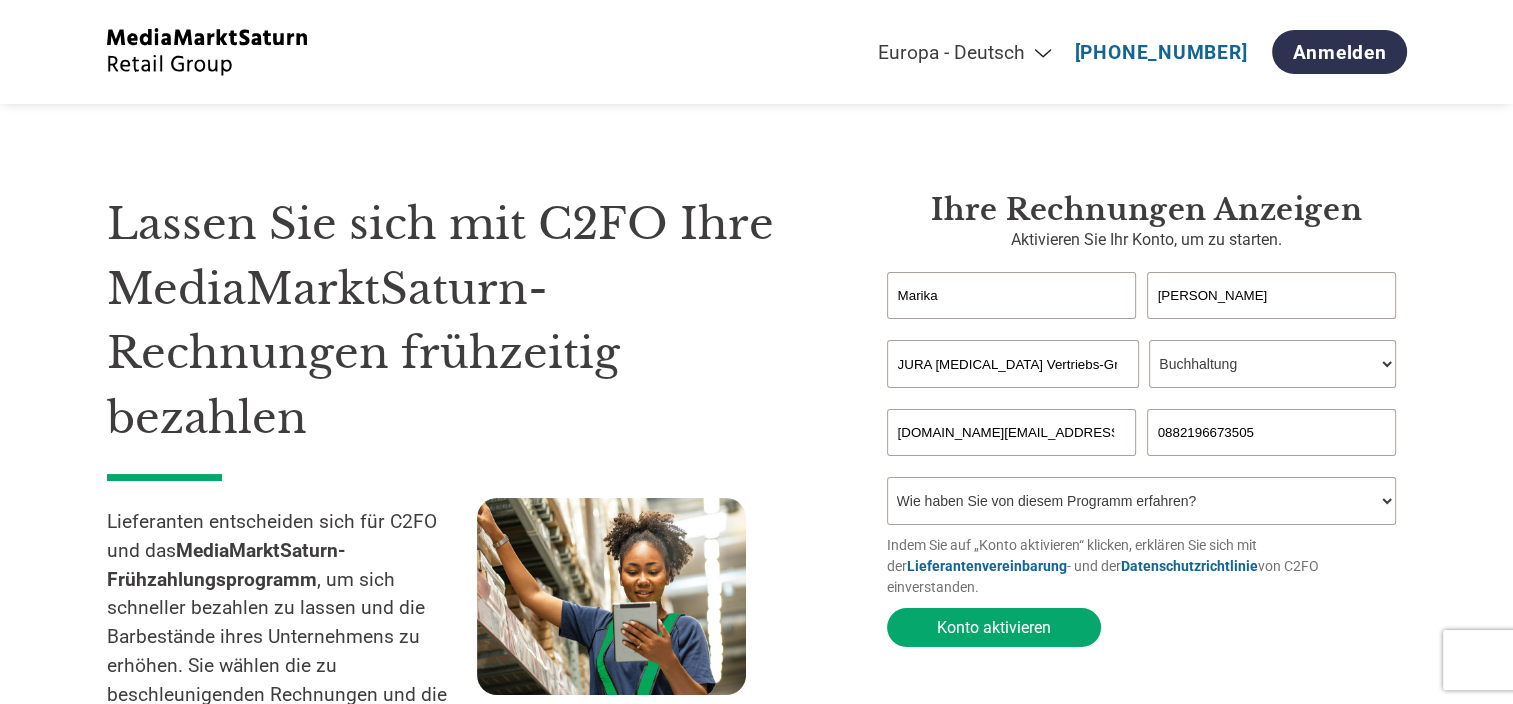 select on "Email" 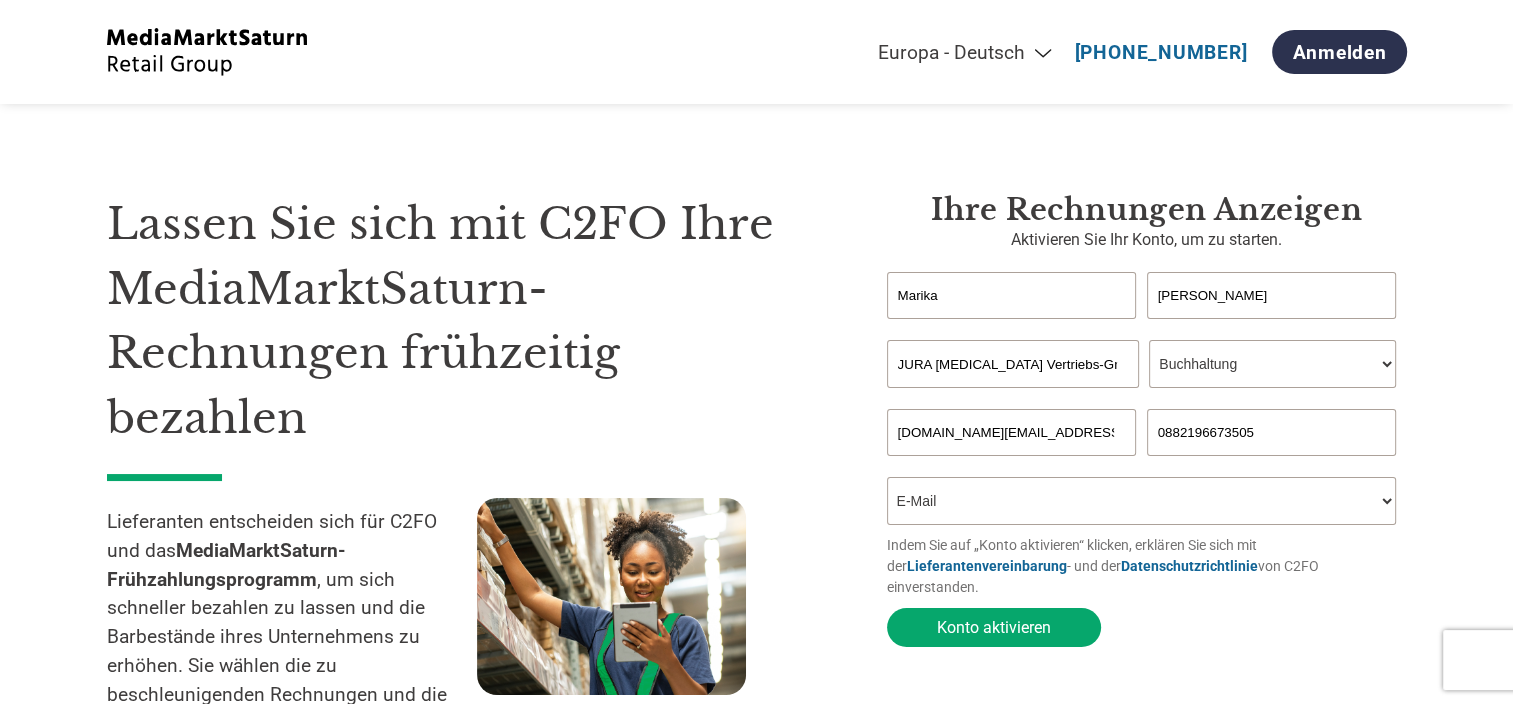 click on "Wie haben Sie von diesem Programm erfahren? Ich habe einen Brief erhalten E-Mail Social Media Online-Suche Familie/Freund/Bekannter Bei einer Veranstaltung Sonstige" at bounding box center [1142, 501] 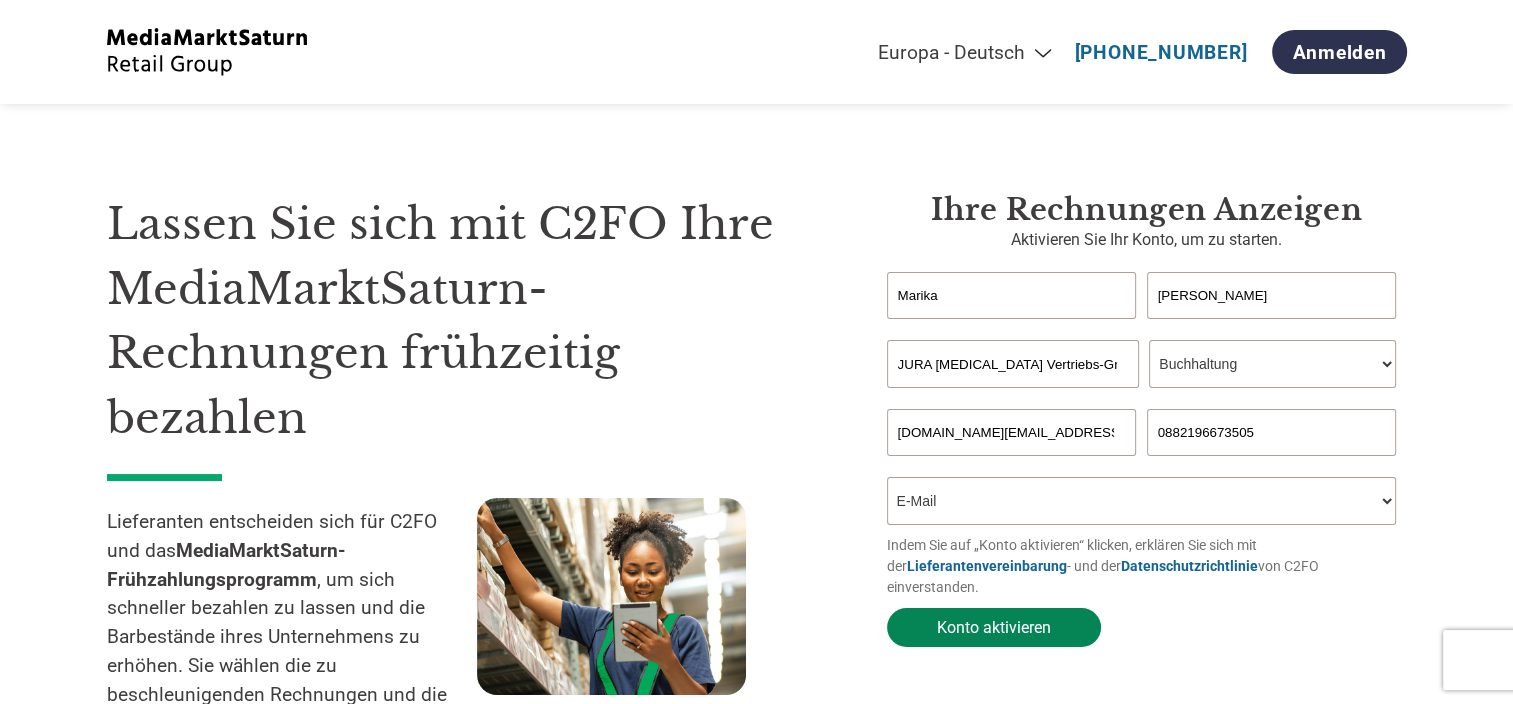click on "Konto aktivieren" at bounding box center (994, 627) 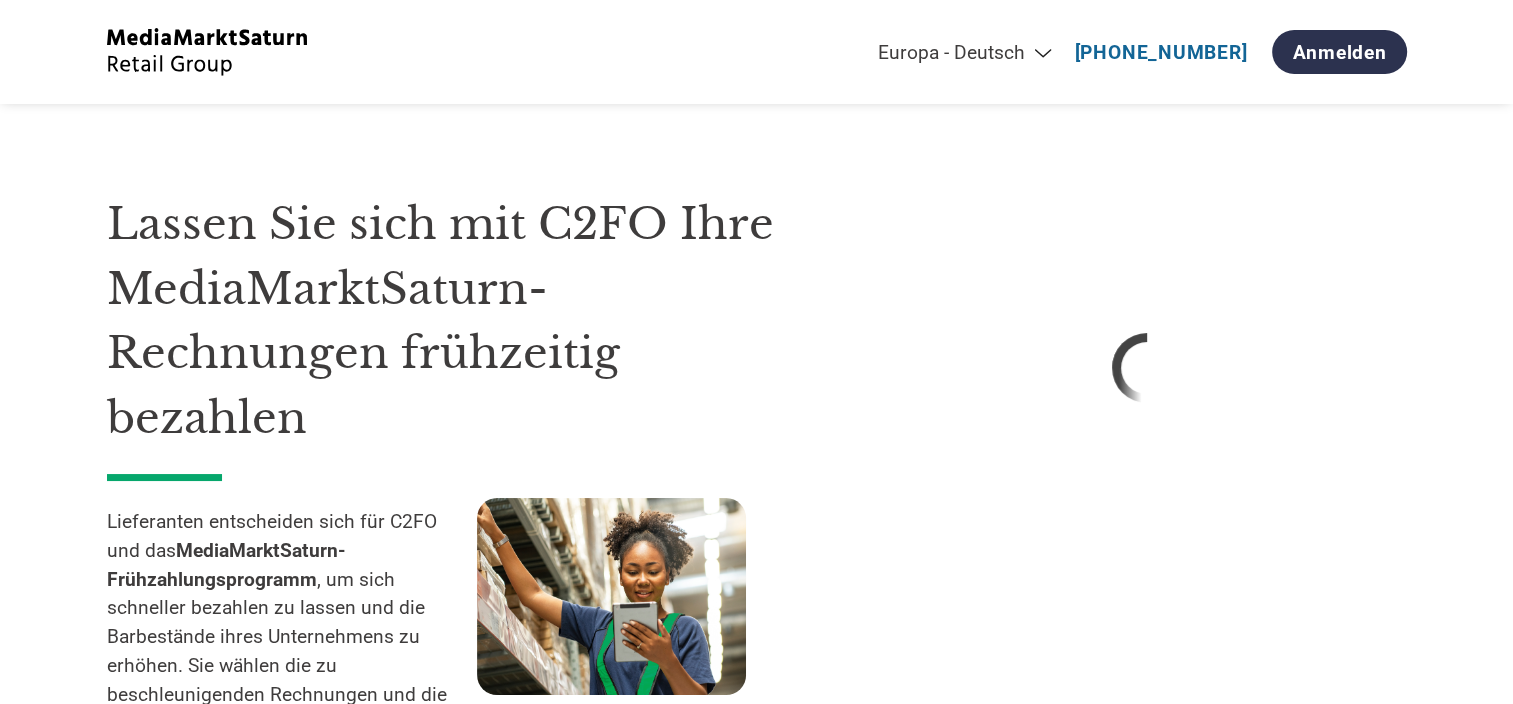 select on "de" 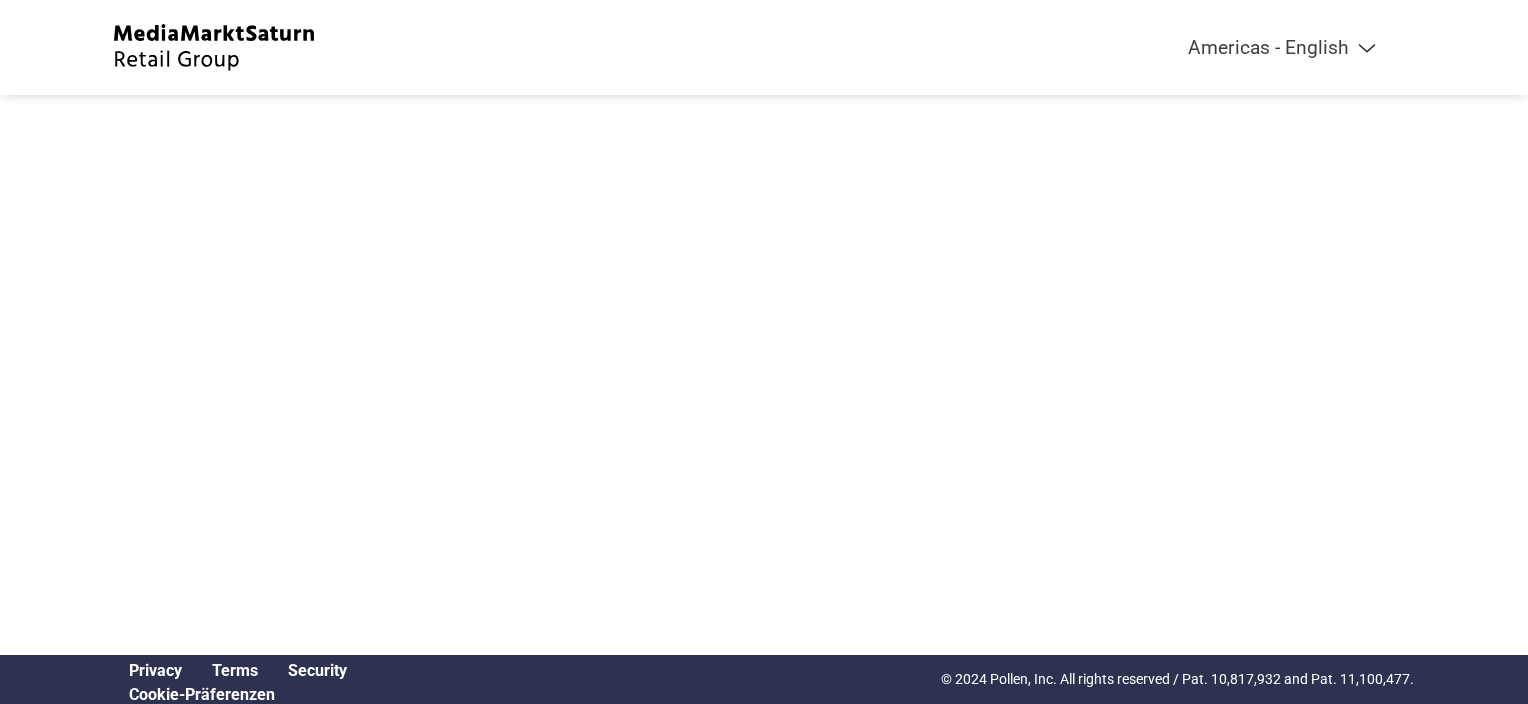 scroll, scrollTop: 0, scrollLeft: 0, axis: both 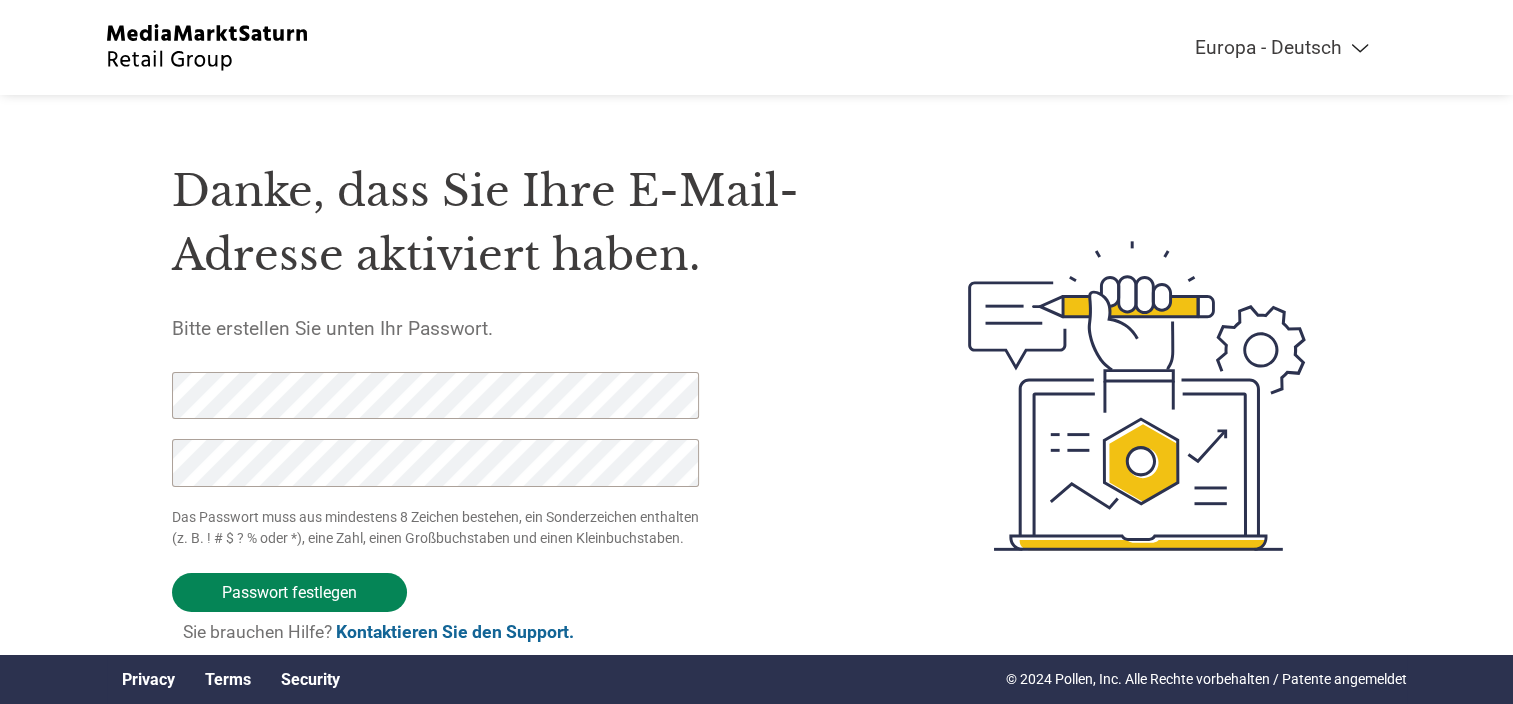 click on "Passwort festlegen" 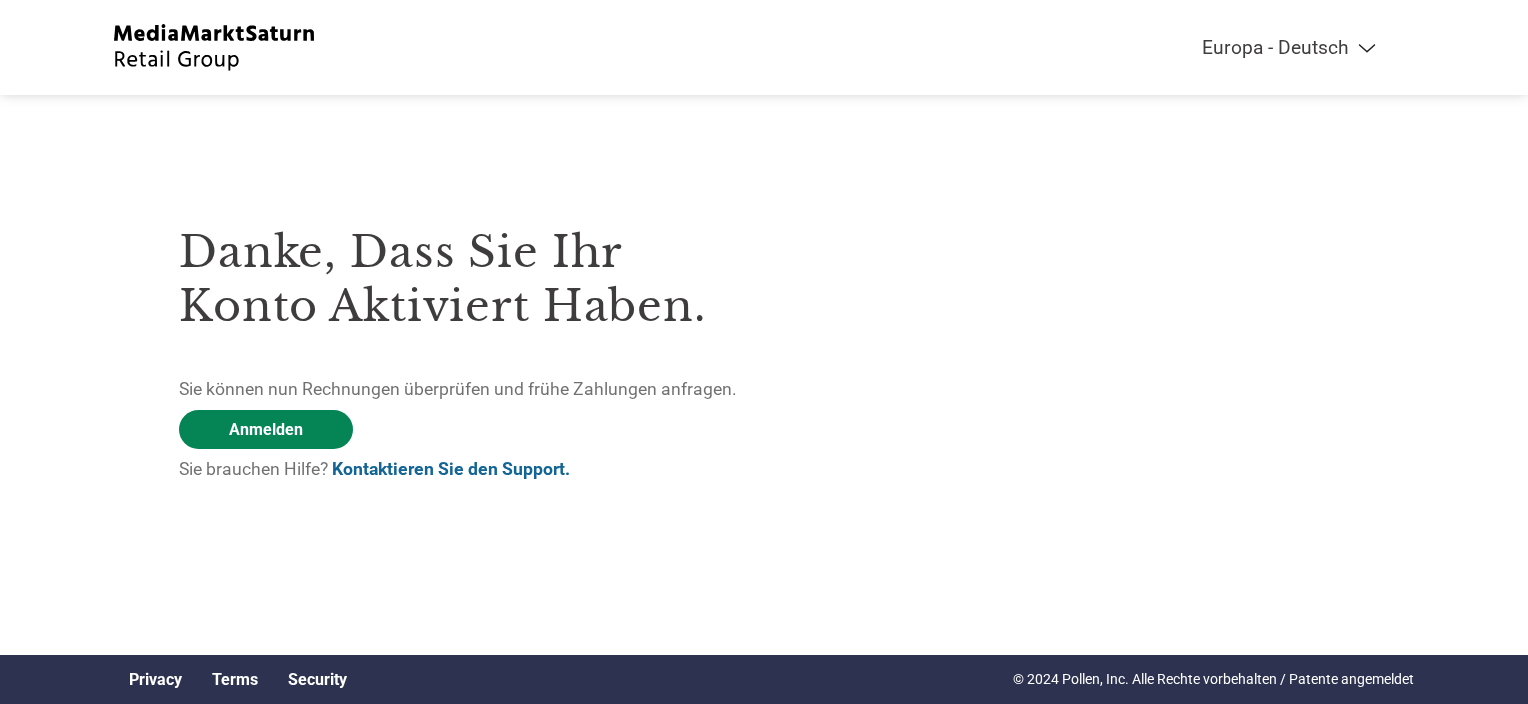 click on "Anmelden" at bounding box center (266, 429) 